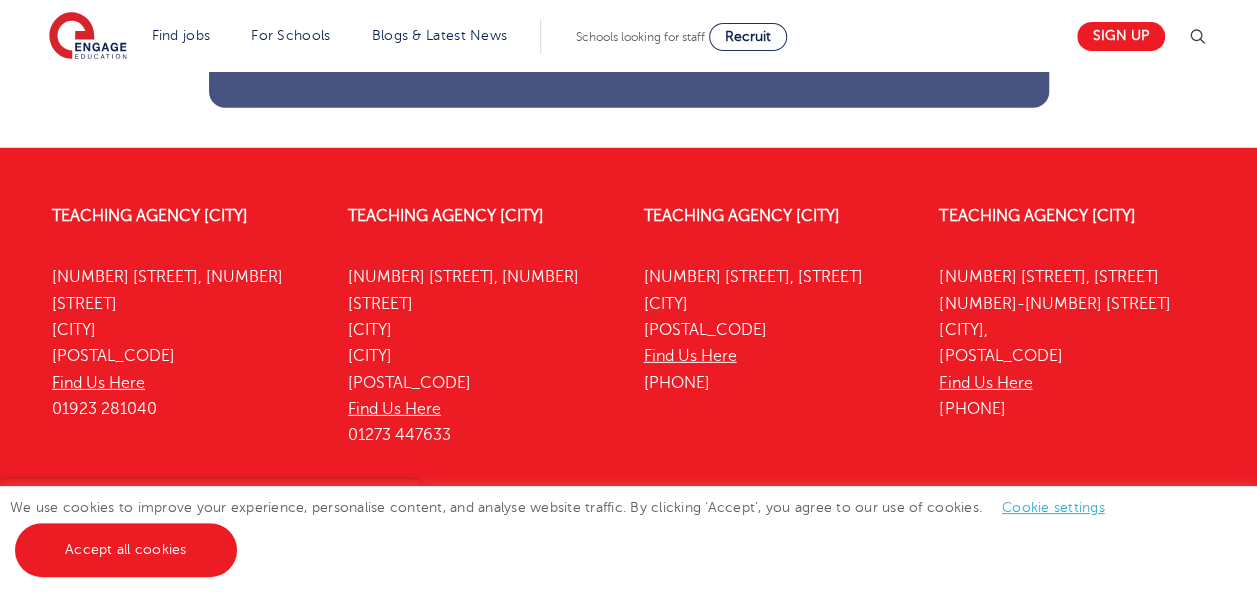 scroll, scrollTop: 2888, scrollLeft: 0, axis: vertical 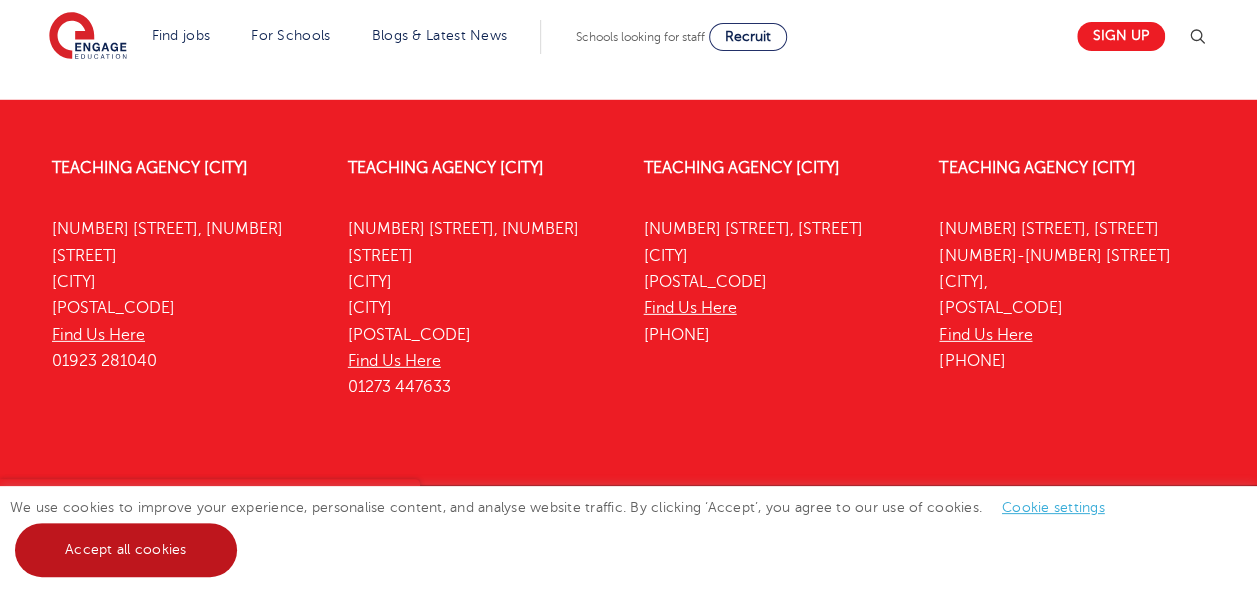 click on "Accept all cookies" at bounding box center (126, 550) 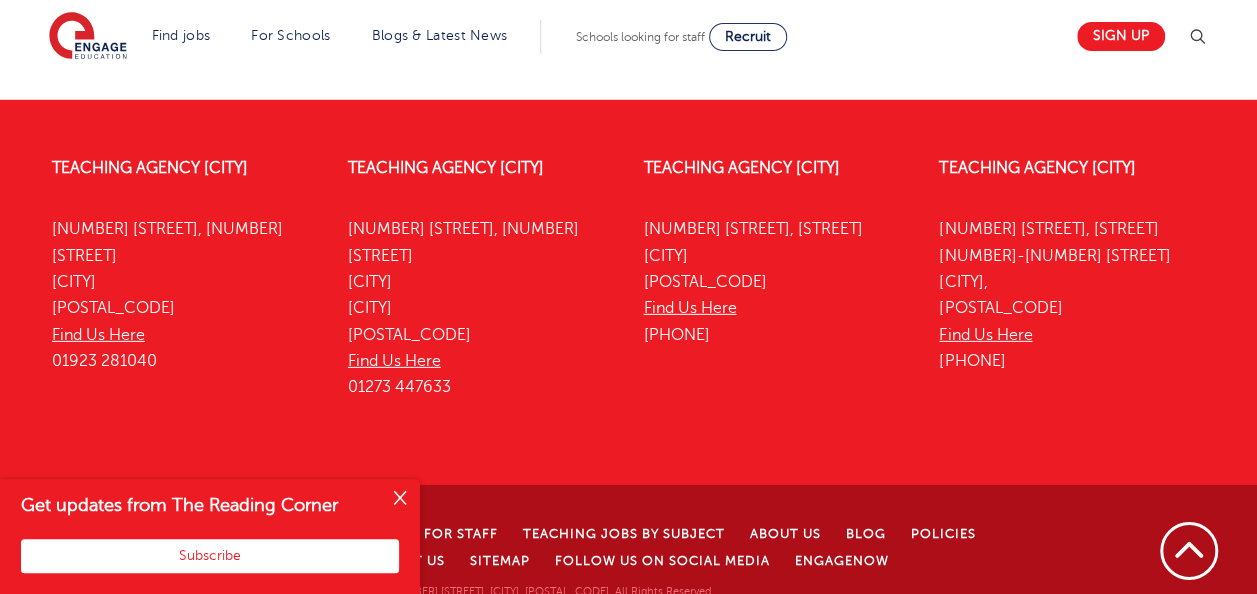 click at bounding box center (400, 499) 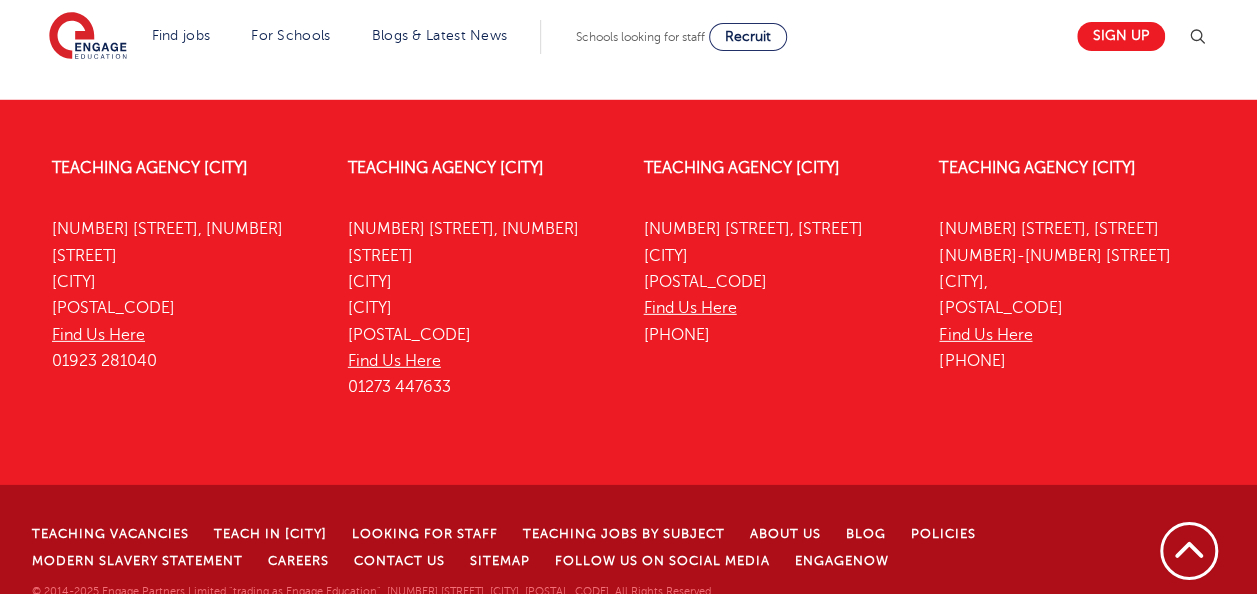 click on "Teaching Vacancies" at bounding box center [123, 533] 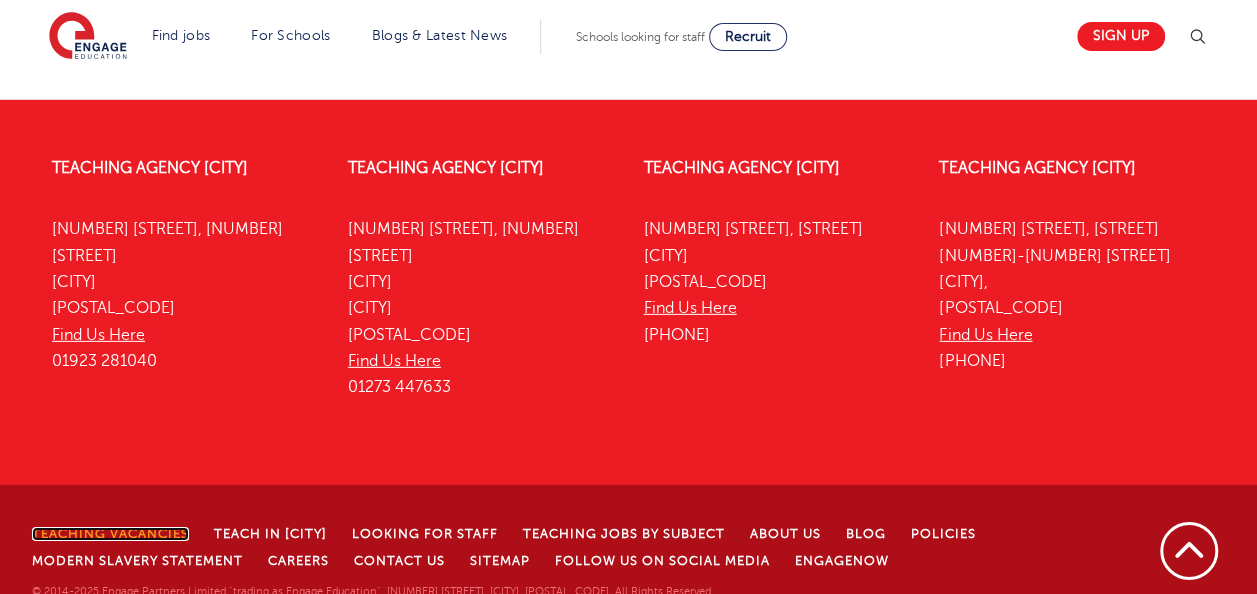 click on "Teaching Vacancies" at bounding box center [110, 534] 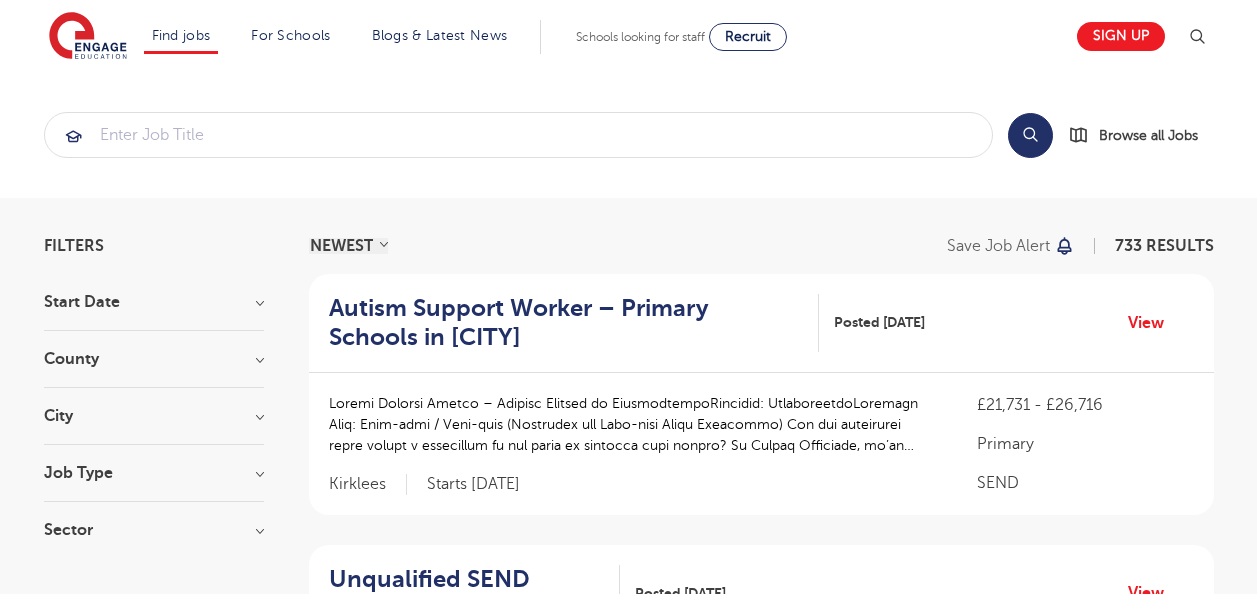 scroll, scrollTop: 0, scrollLeft: 0, axis: both 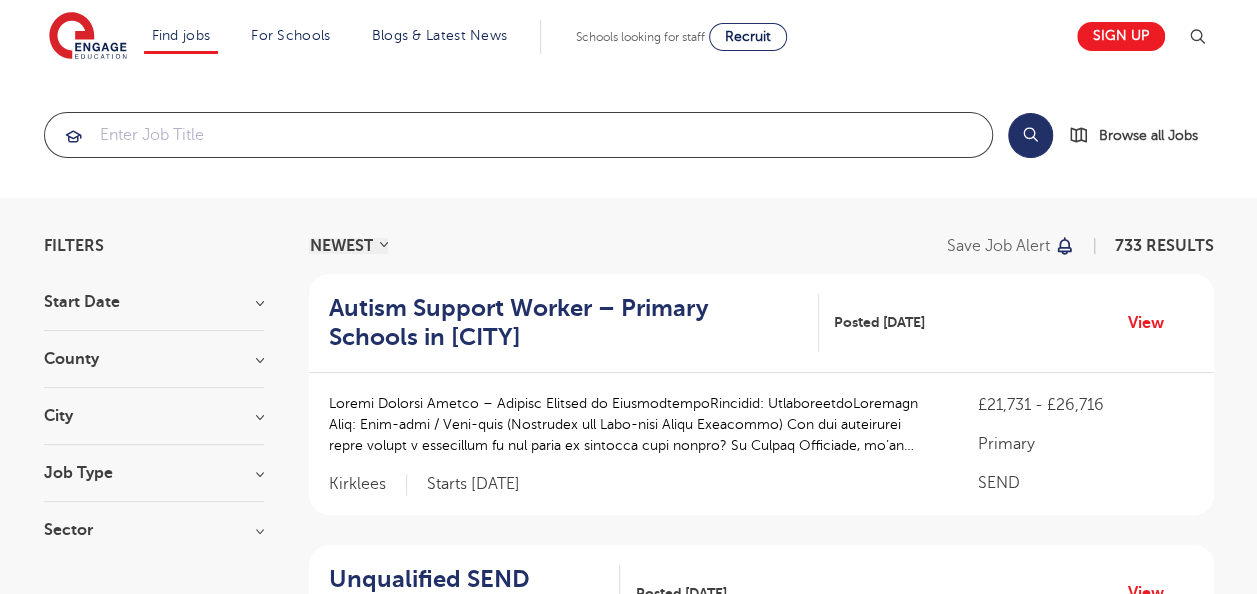 click at bounding box center (518, 135) 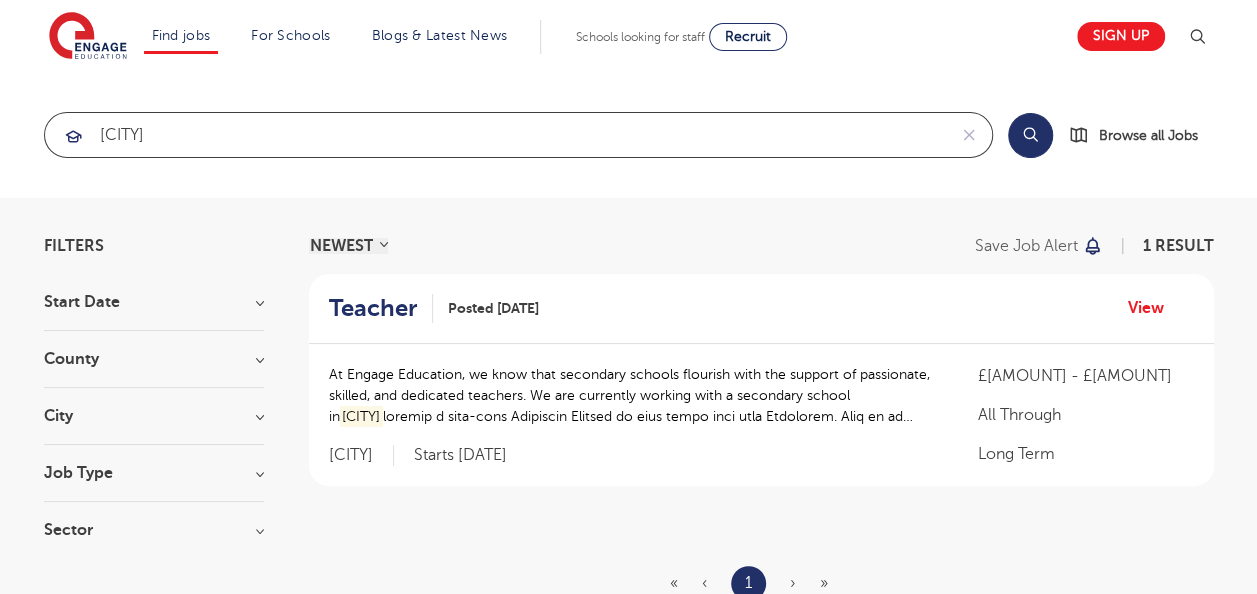 click at bounding box center [0, 0] 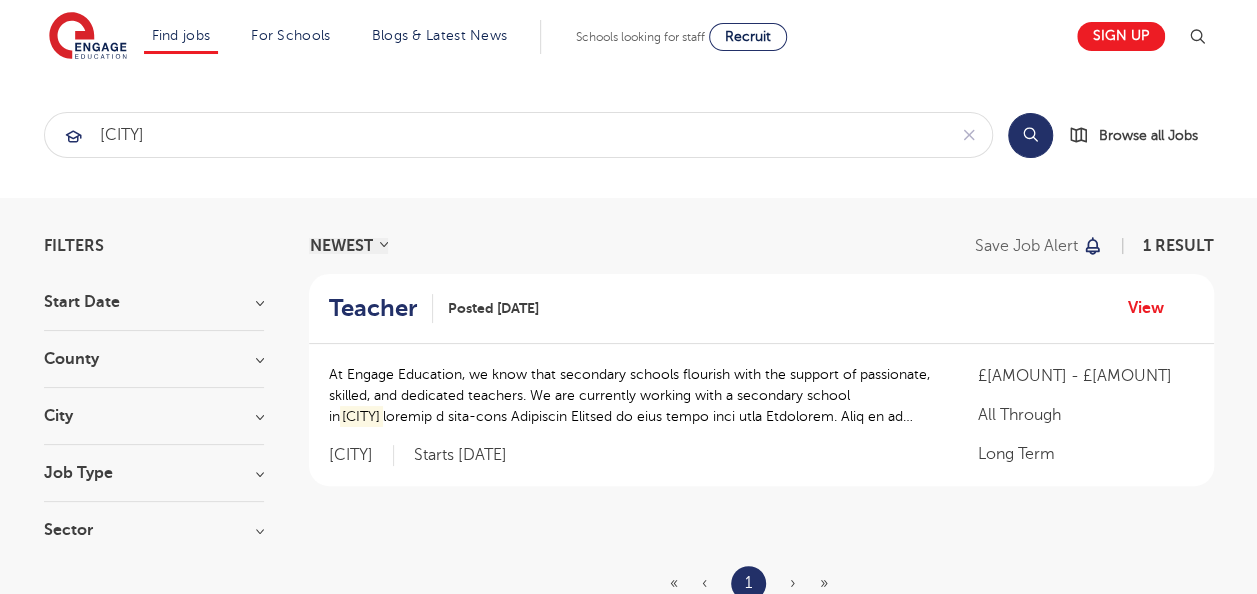 click on "Birmingham" at bounding box center (518, 135) 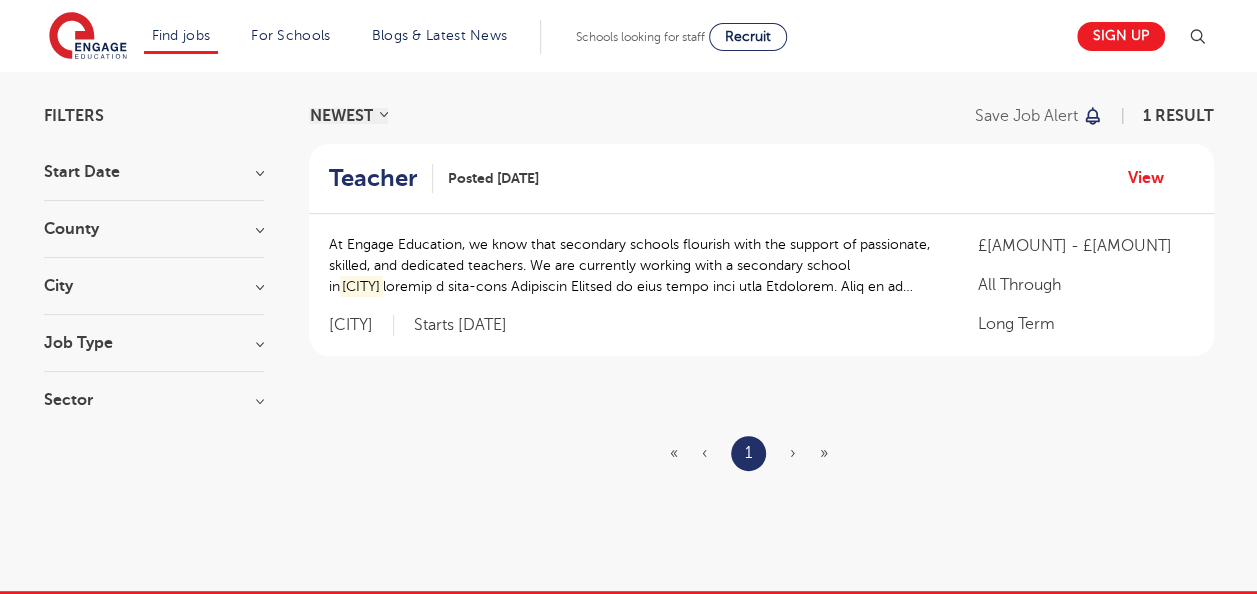 scroll, scrollTop: 149, scrollLeft: 0, axis: vertical 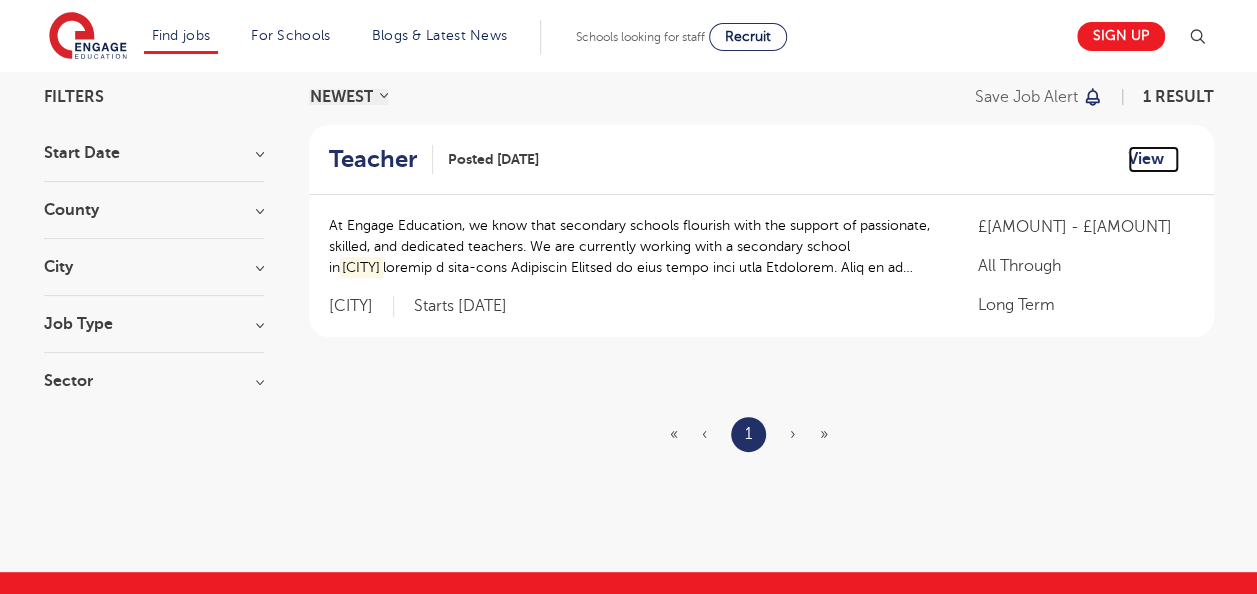 click on "View" at bounding box center [1153, 159] 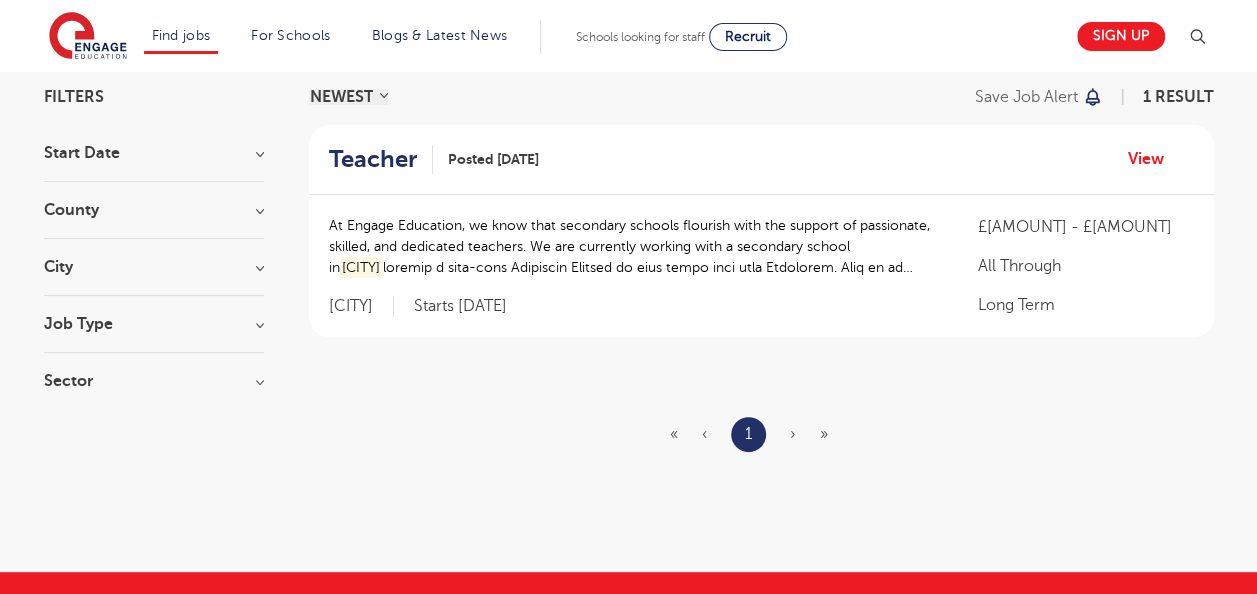 scroll, scrollTop: 0, scrollLeft: 0, axis: both 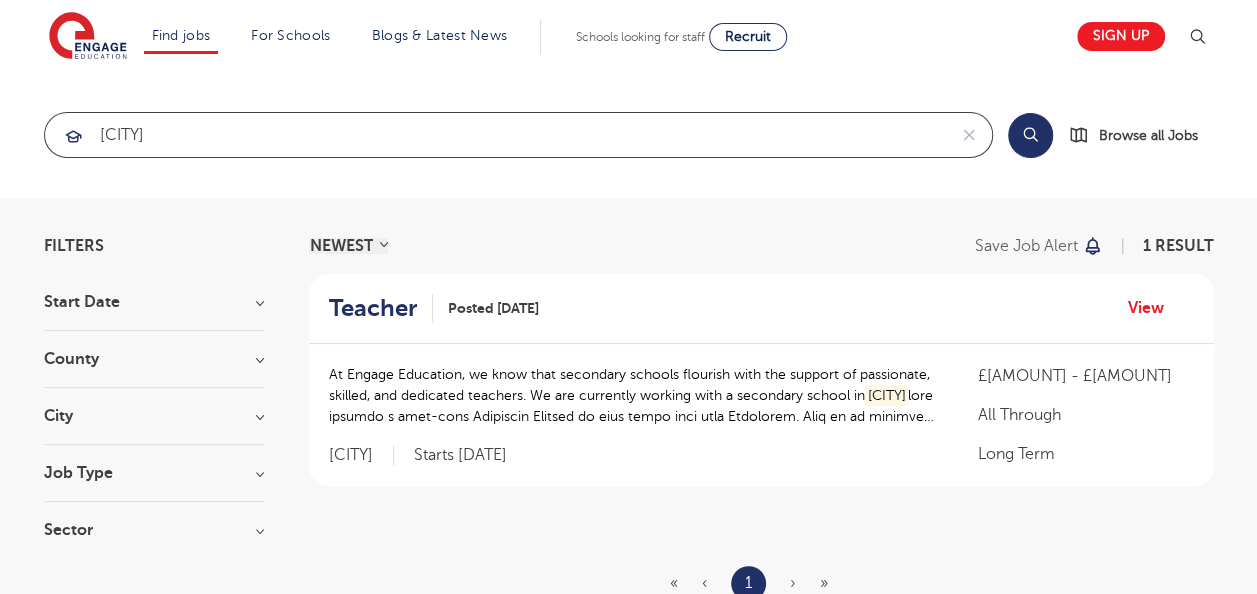 drag, startPoint x: 228, startPoint y: 137, endPoint x: 43, endPoint y: 132, distance: 185.06755 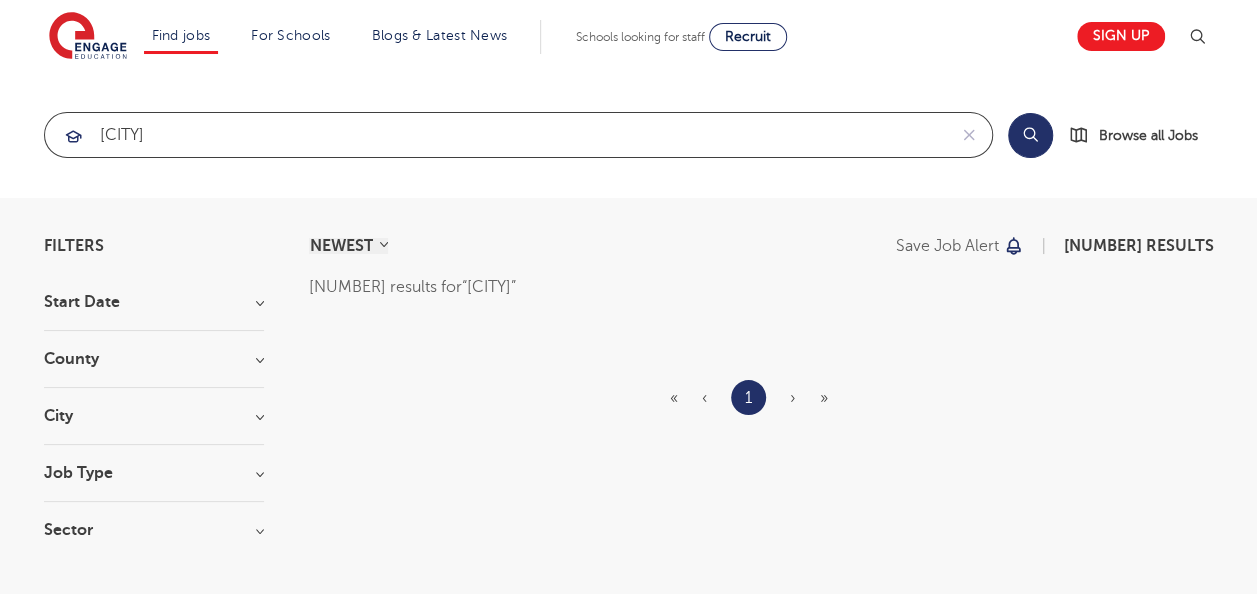 click at bounding box center (0, 0) 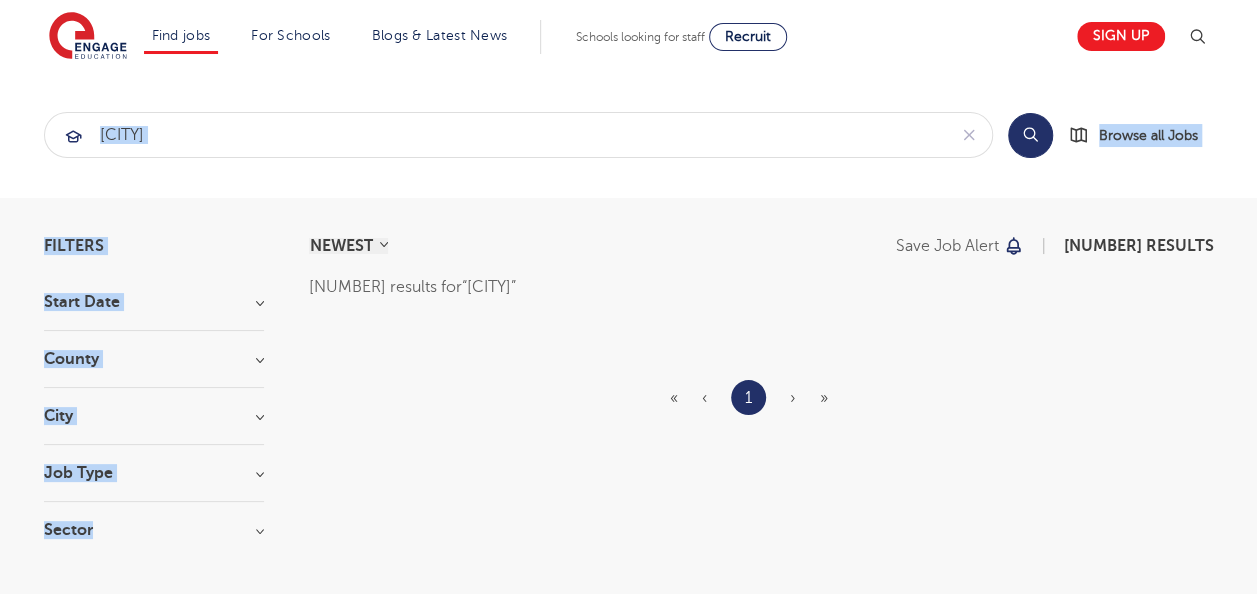 drag, startPoint x: 43, startPoint y: 132, endPoint x: 563, endPoint y: 230, distance: 529.15405 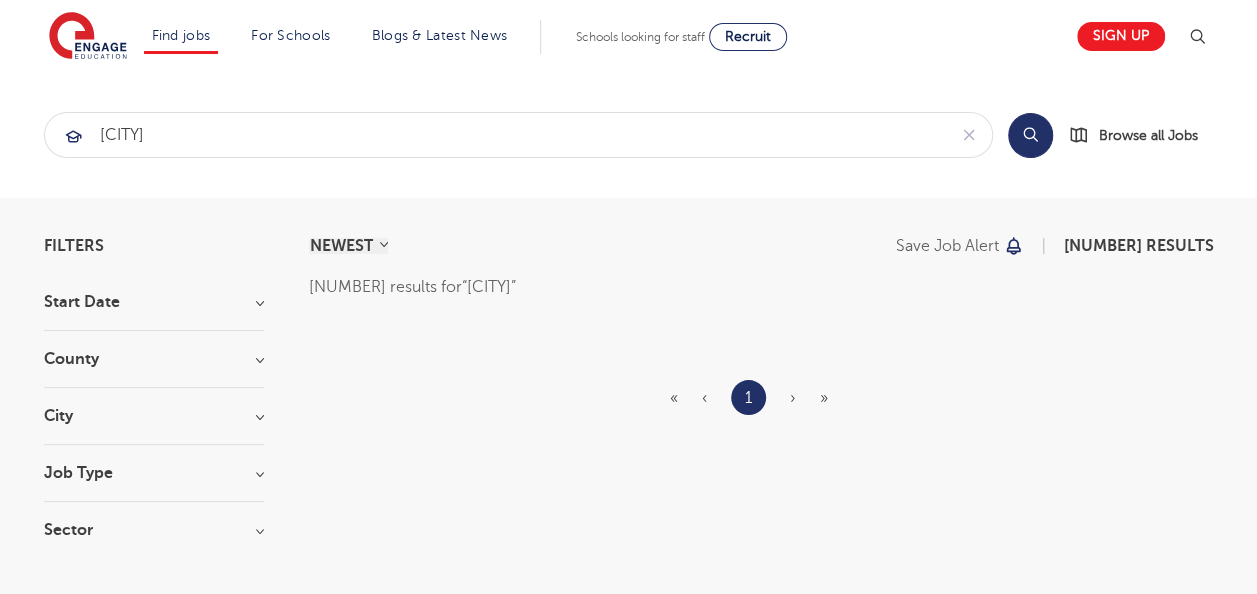 drag, startPoint x: 563, startPoint y: 230, endPoint x: 769, endPoint y: 305, distance: 219.2282 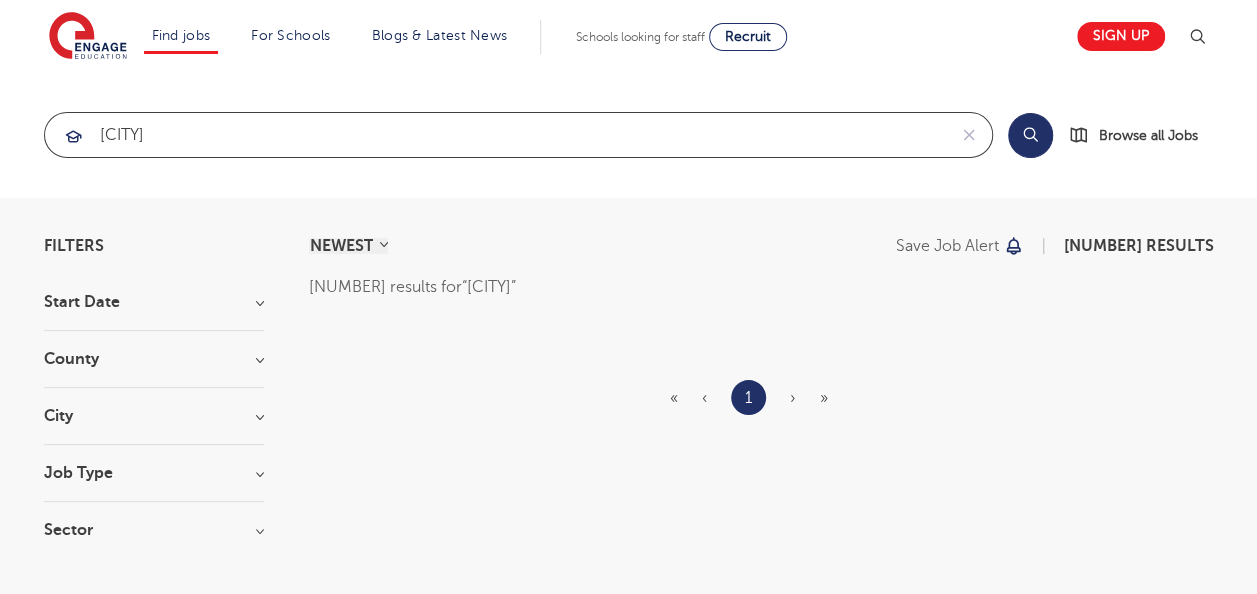 drag, startPoint x: 641, startPoint y: 152, endPoint x: 42, endPoint y: 139, distance: 599.14105 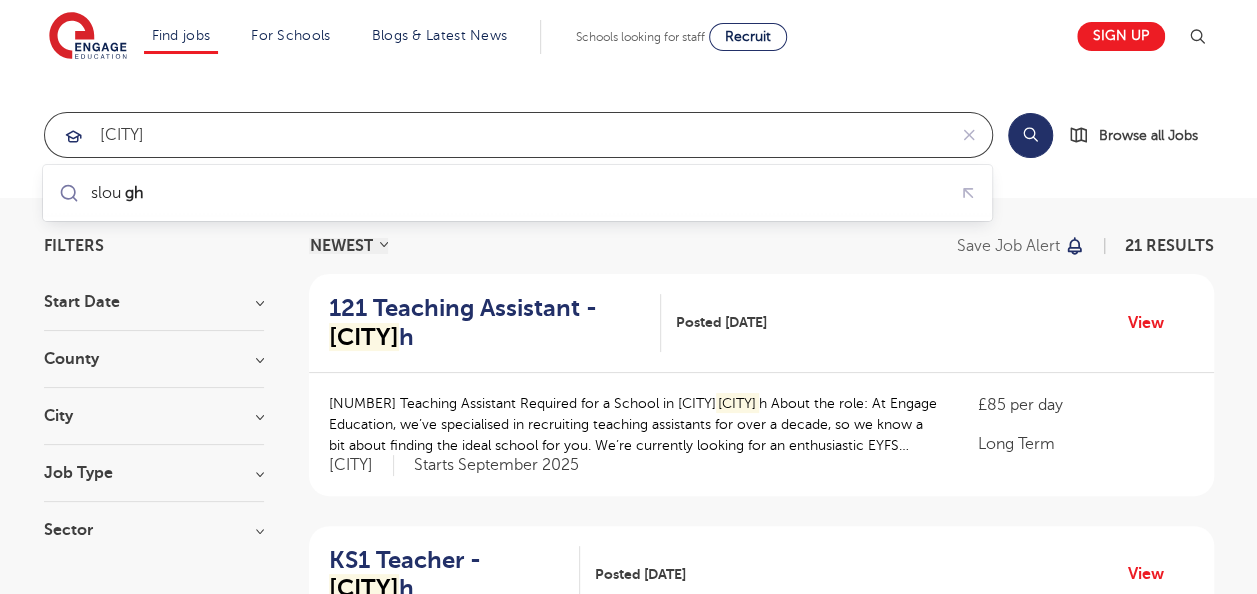 click at bounding box center [0, 0] 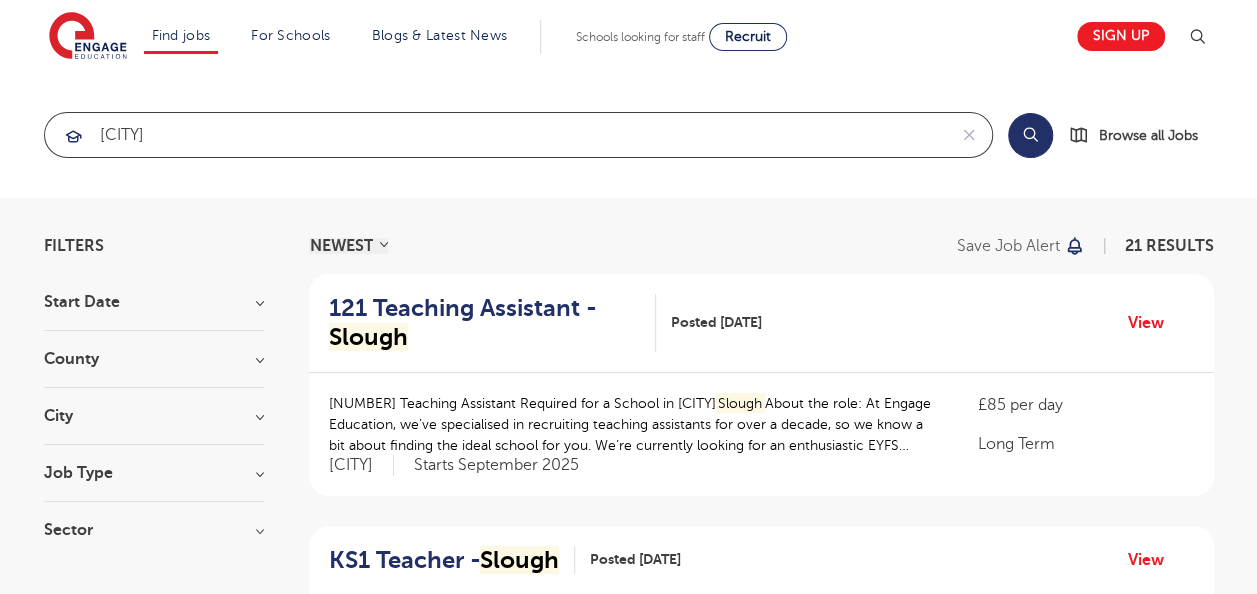 click on "SLough" at bounding box center [495, 135] 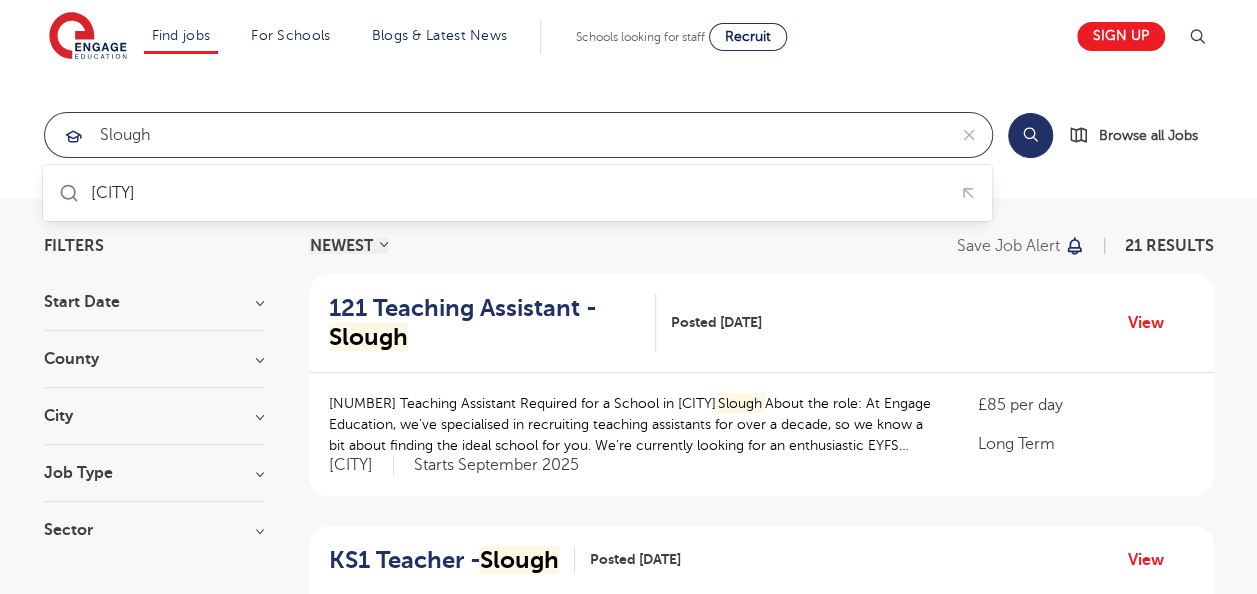 type on "Slough" 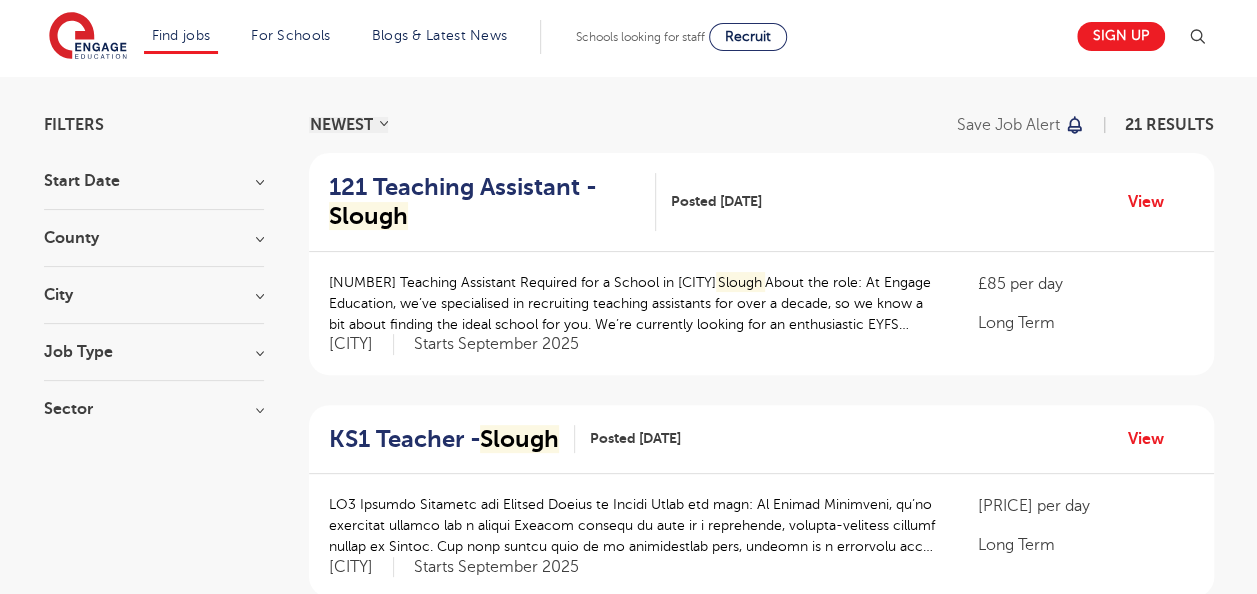 scroll, scrollTop: 176, scrollLeft: 0, axis: vertical 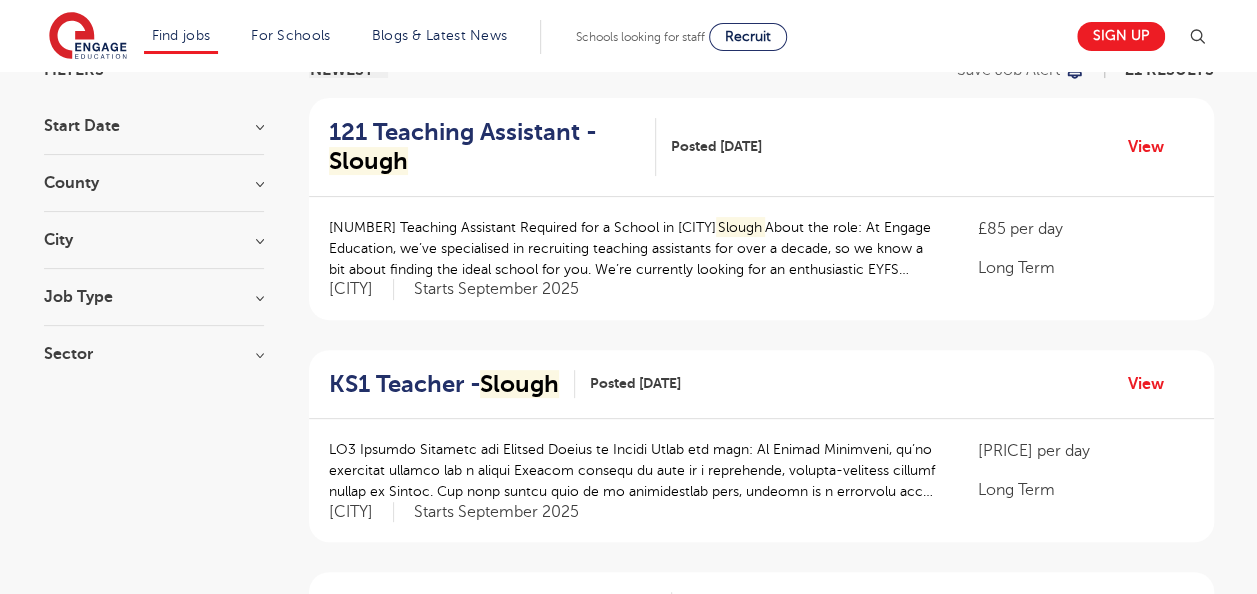 click on "121 Teaching Assistant Required for a School in  Slough
About the role:
At Engage Education, we’ve specialised in recruiting teaching assistants for over a decade, so we know a bit about finding the ideal school for you. We’re currently looking for an enthusiastic EYFS teaching assistant to work temporarily at a fantastic school in  Slough" at bounding box center [633, 248] 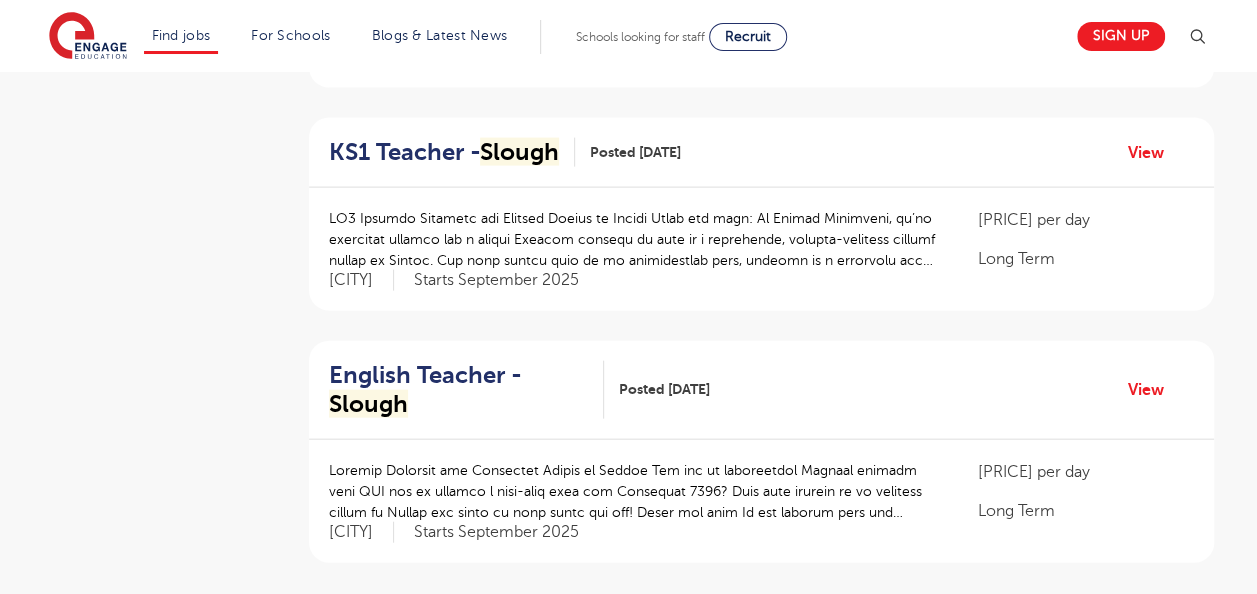 scroll, scrollTop: 2198, scrollLeft: 0, axis: vertical 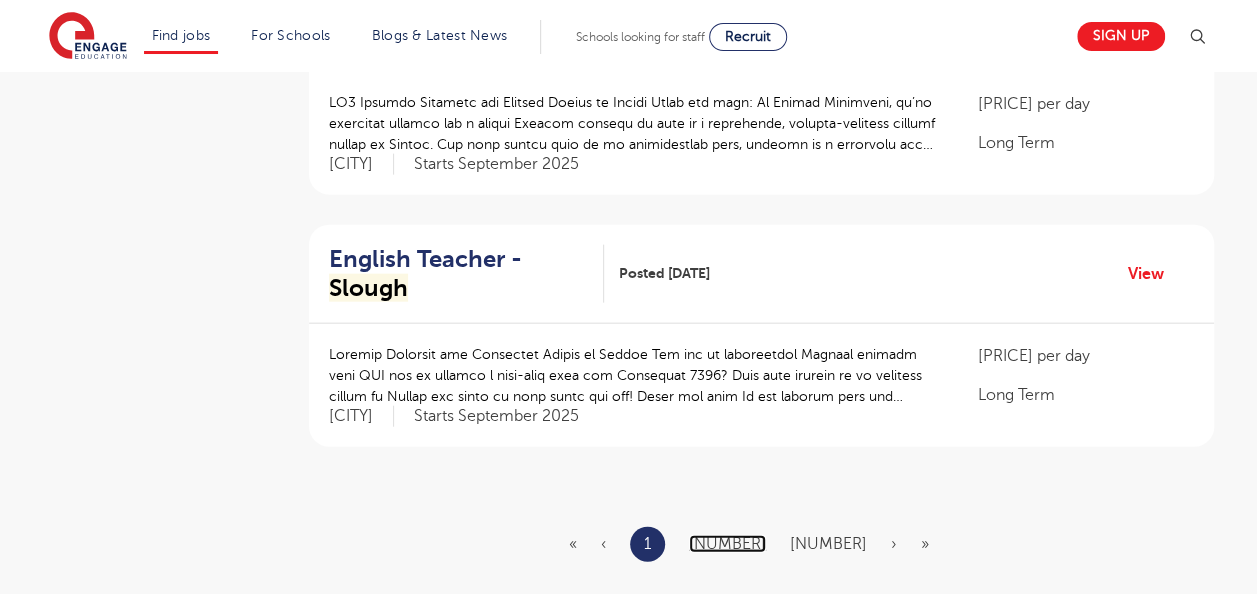 click on "2" at bounding box center [727, 544] 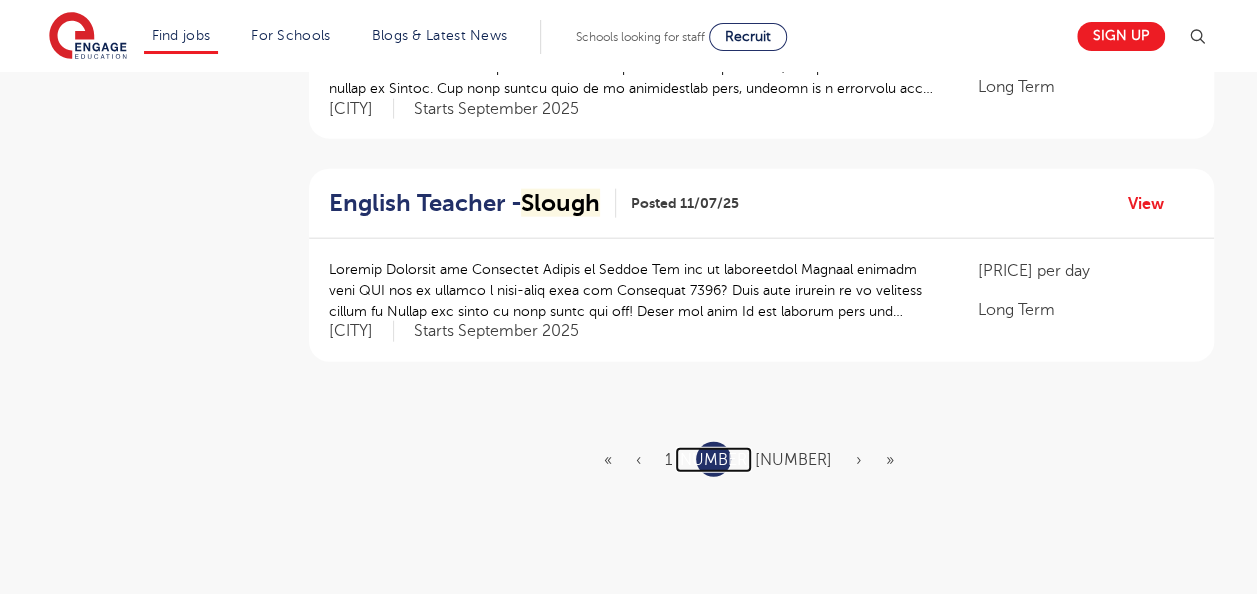 scroll, scrollTop: 2239, scrollLeft: 0, axis: vertical 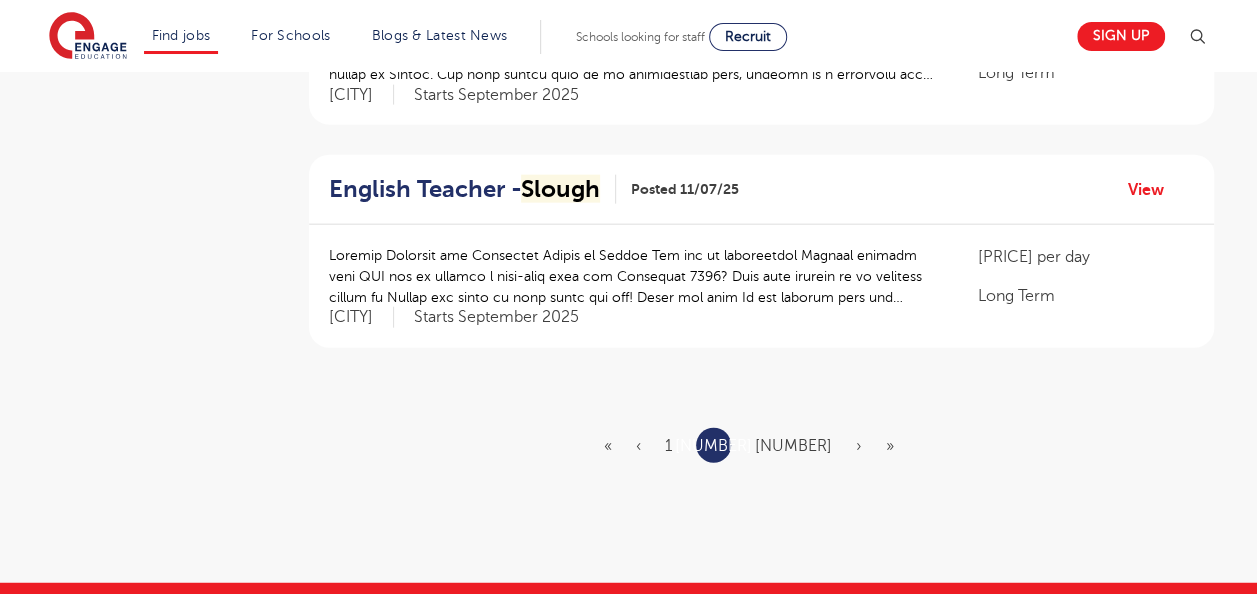 click on "« ‹ 1 2 3 › »" at bounding box center (761, 445) 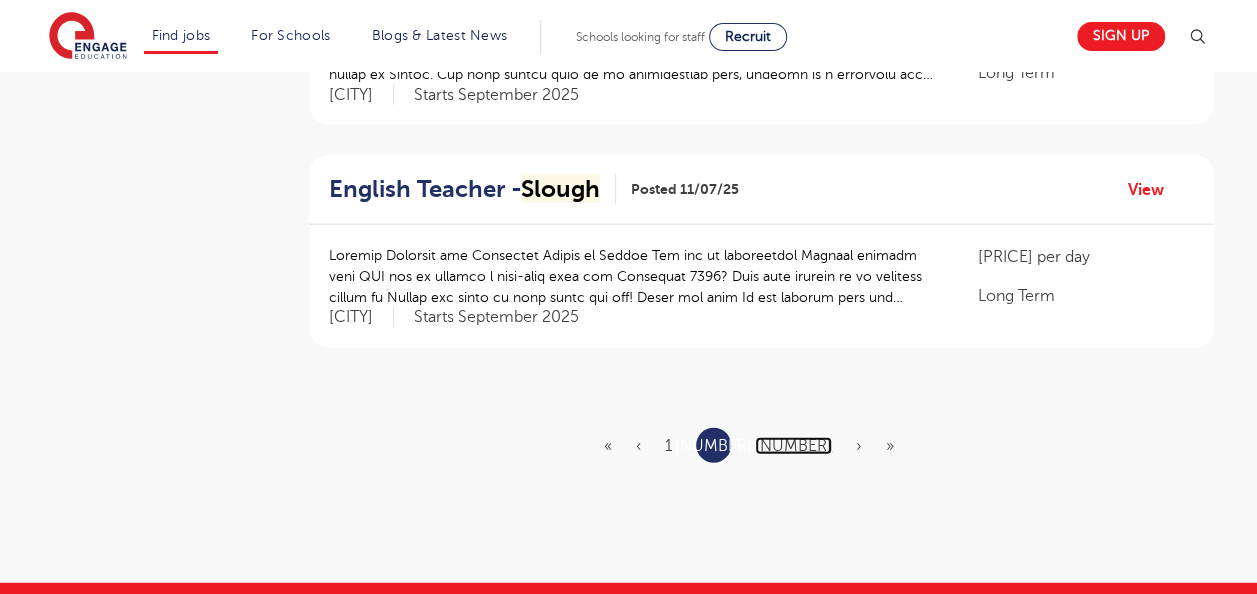 click on "3" at bounding box center [793, 446] 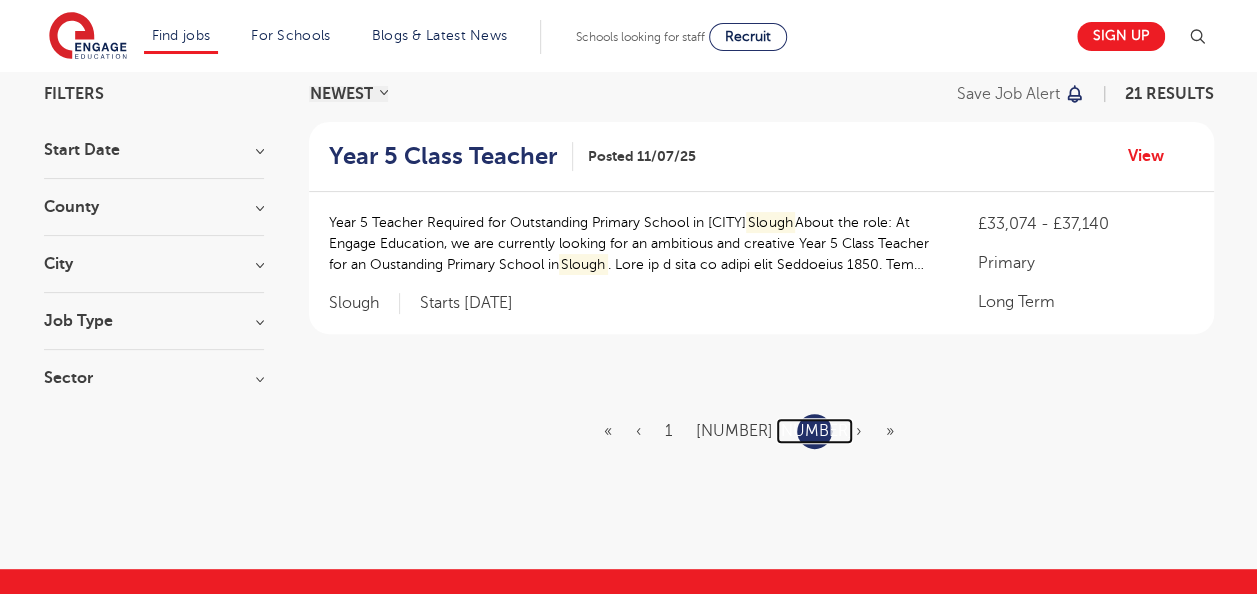 scroll, scrollTop: 153, scrollLeft: 0, axis: vertical 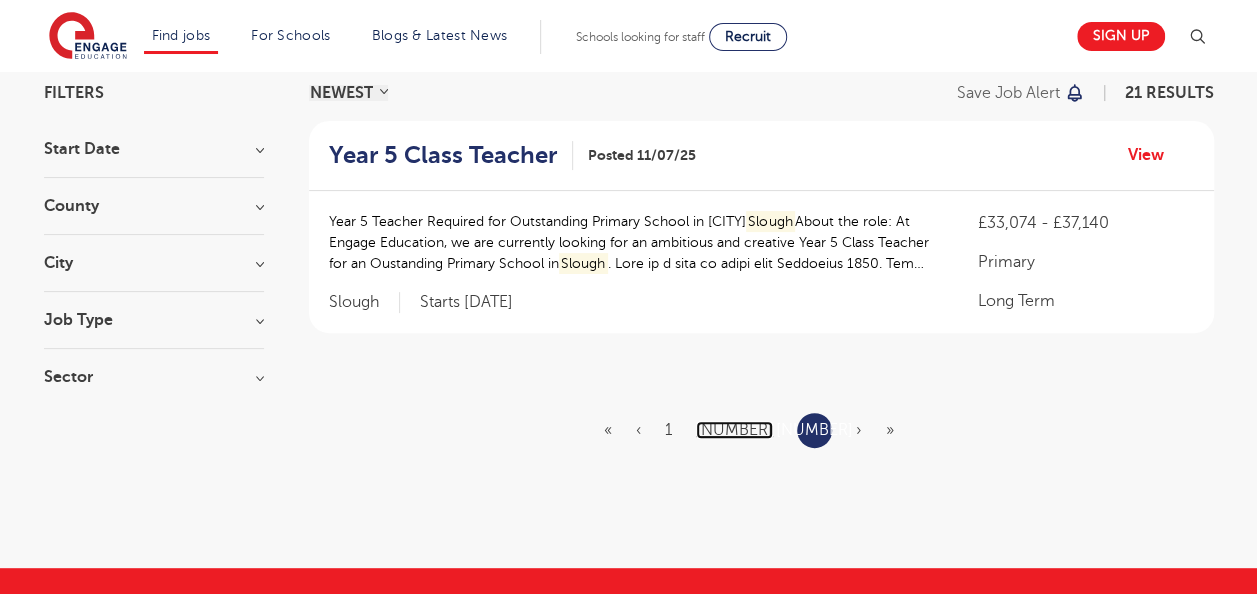 click on "2" at bounding box center [734, 430] 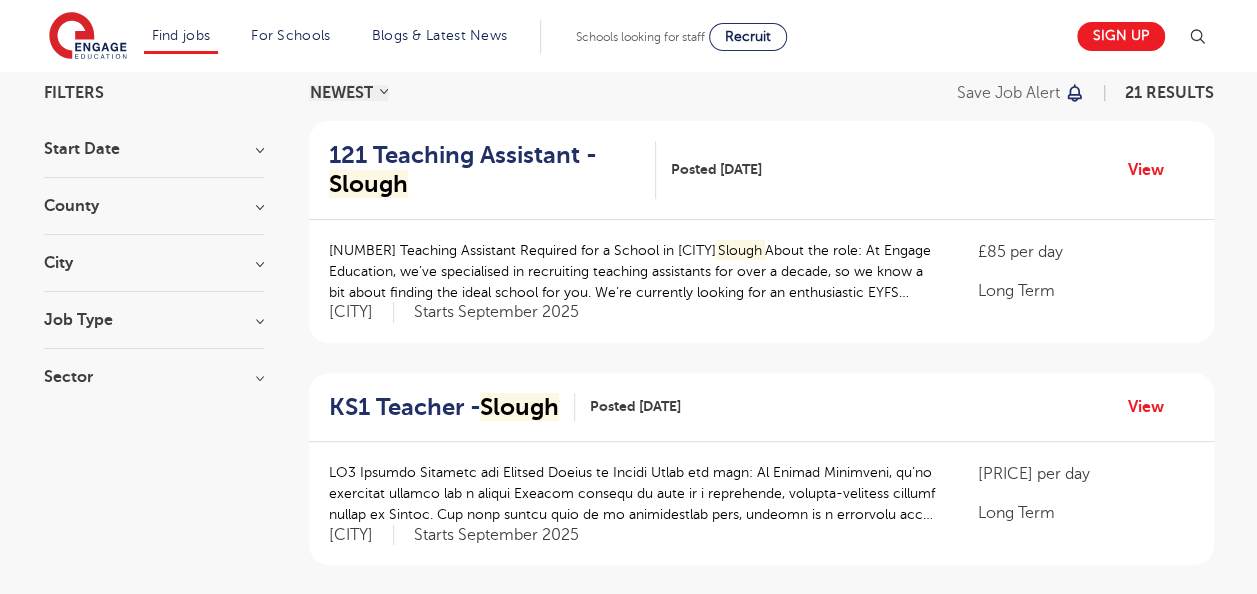 scroll, scrollTop: 0, scrollLeft: 0, axis: both 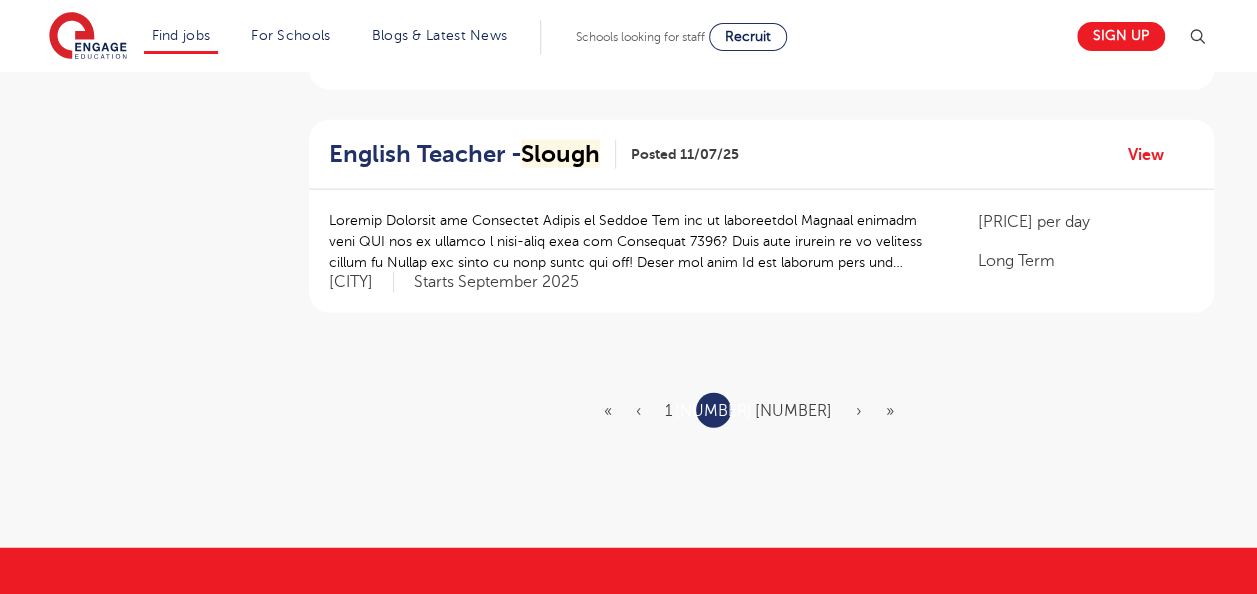 click at bounding box center (633, 241) 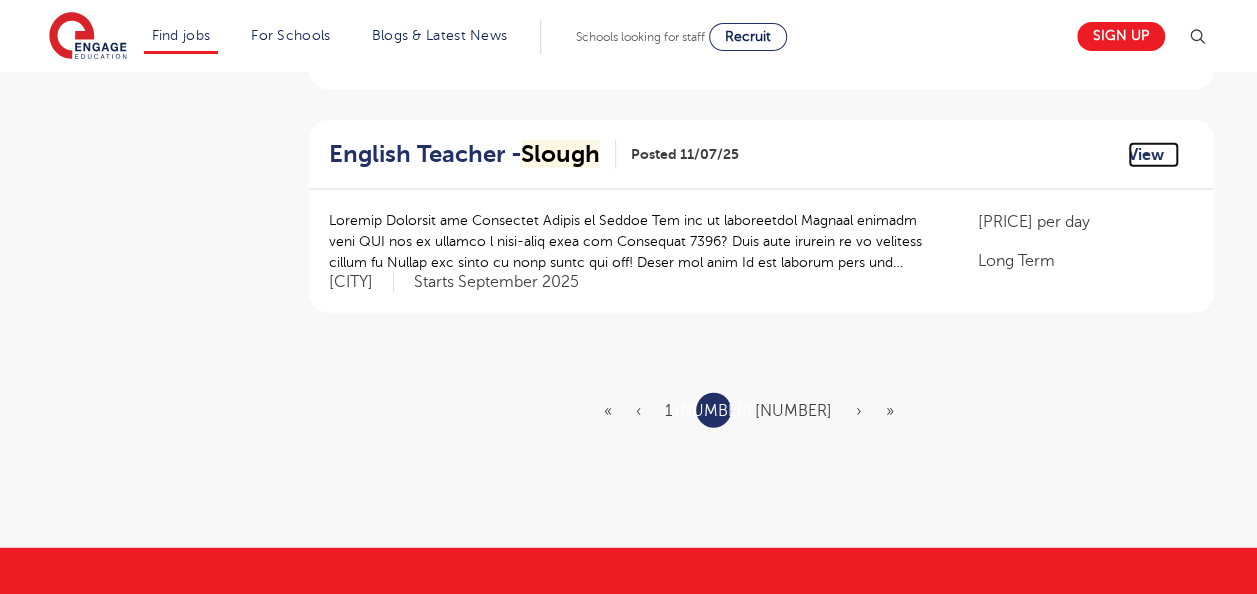click on "View" at bounding box center [1153, 155] 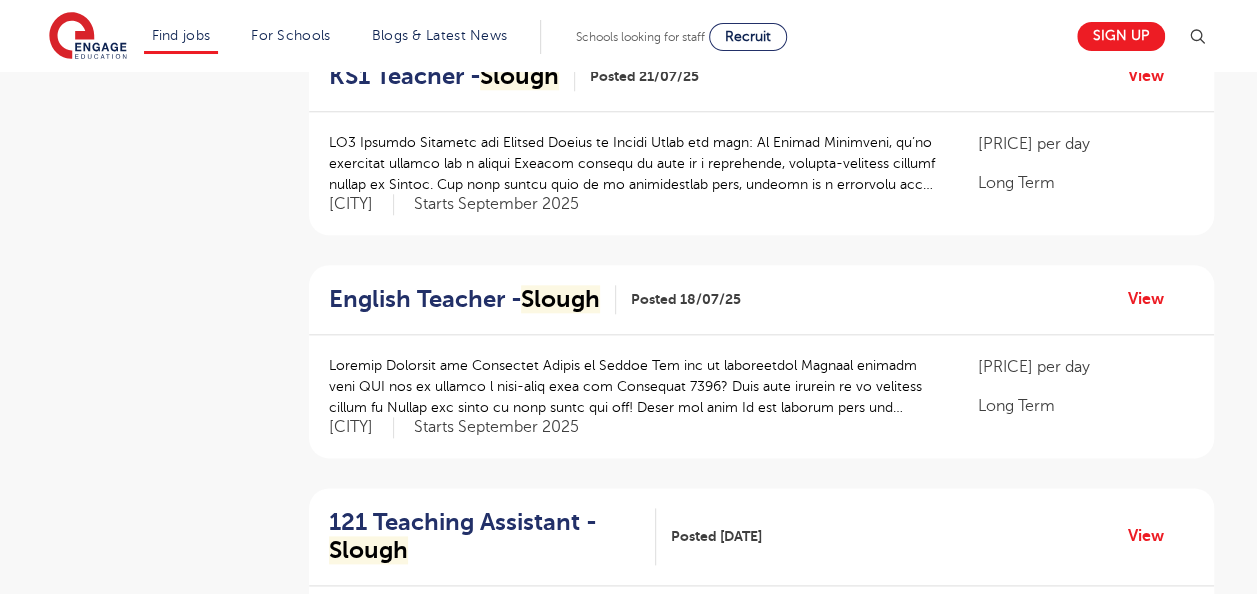 scroll, scrollTop: 928, scrollLeft: 0, axis: vertical 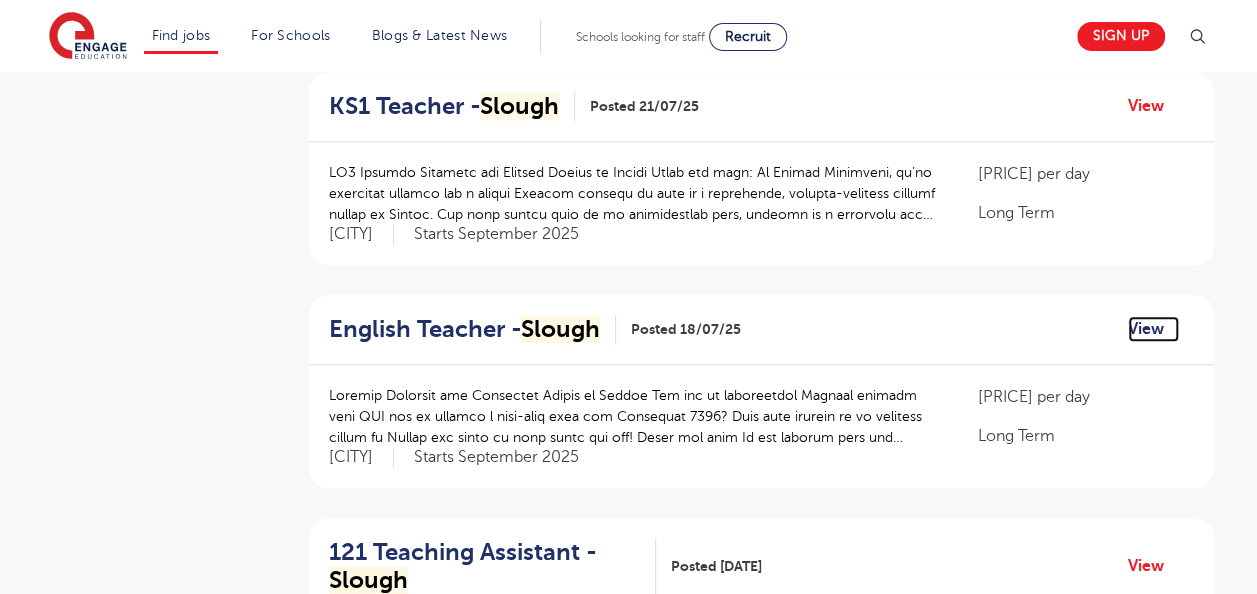 click on "View" at bounding box center [1153, 329] 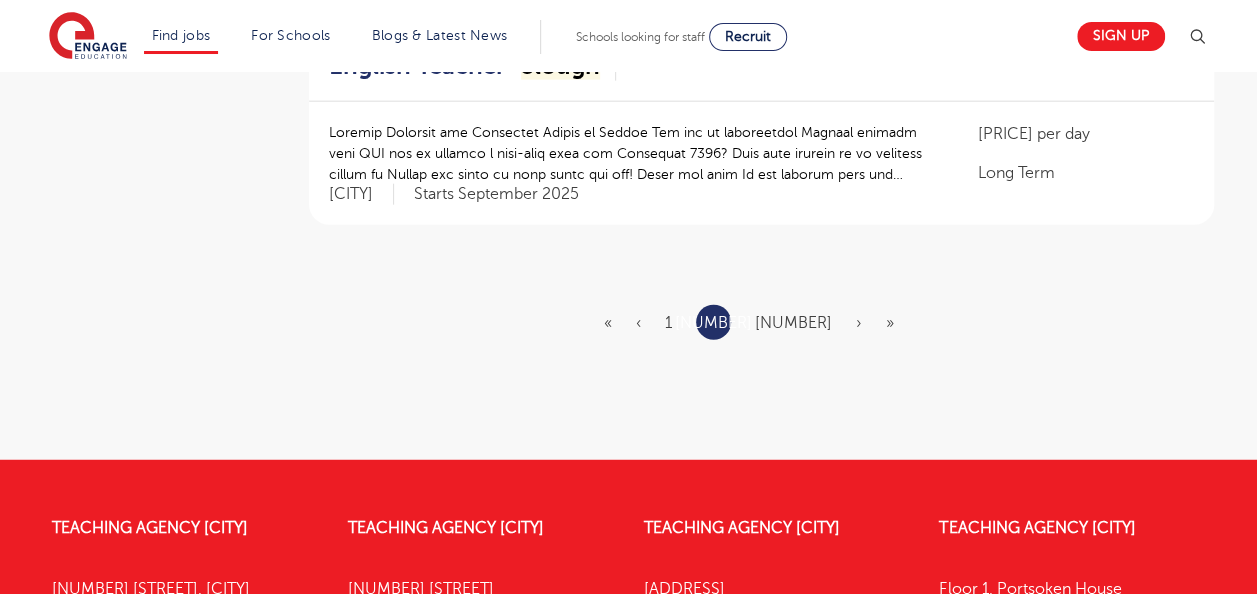 scroll, scrollTop: 2387, scrollLeft: 0, axis: vertical 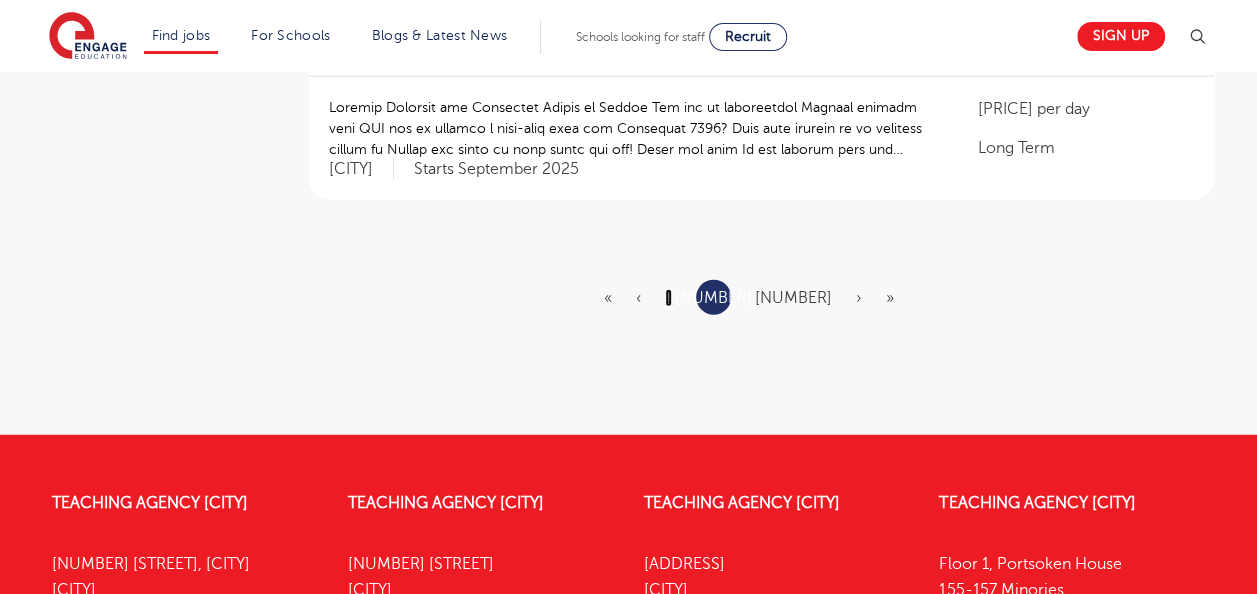 click on "1" at bounding box center (668, 298) 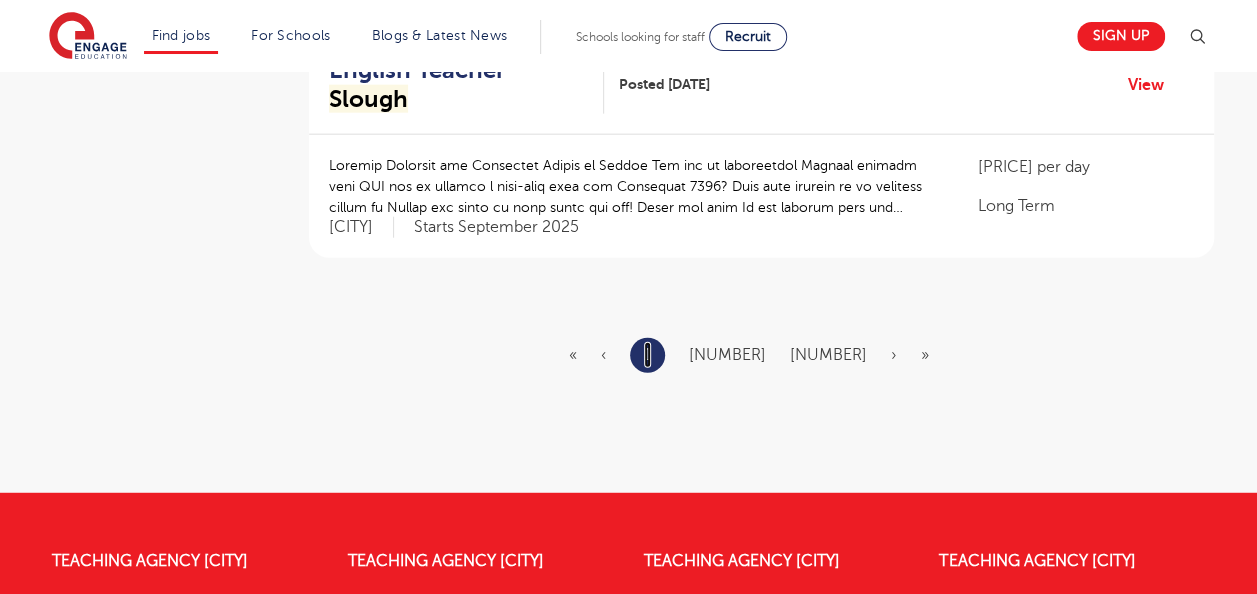scroll, scrollTop: 0, scrollLeft: 0, axis: both 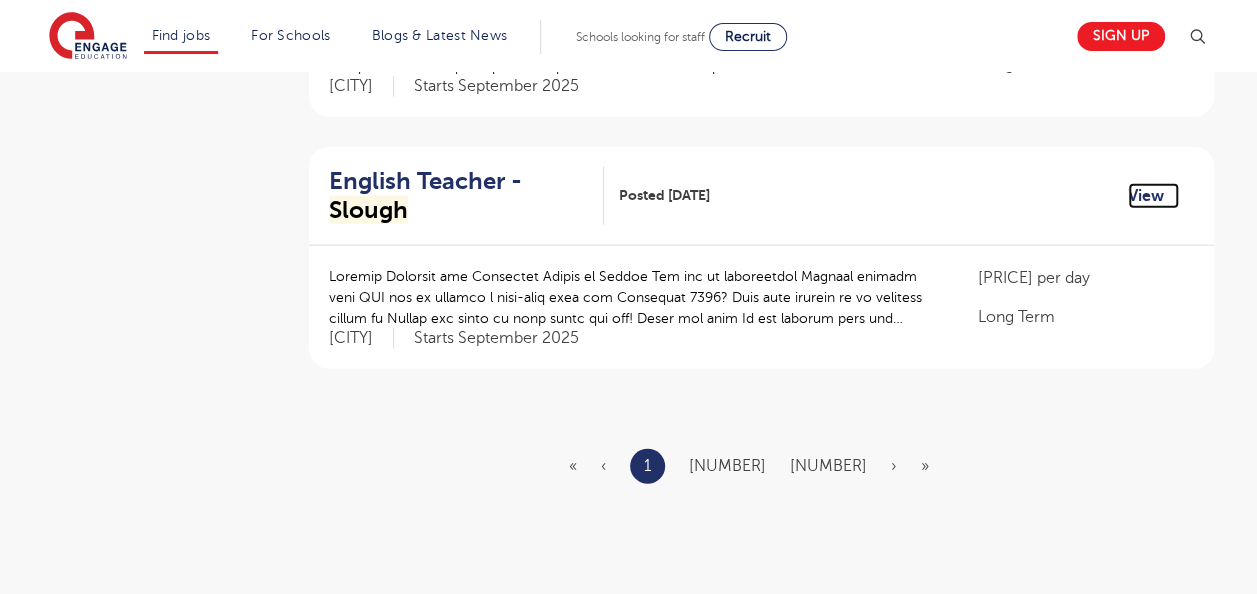 click on "View" at bounding box center (1153, 196) 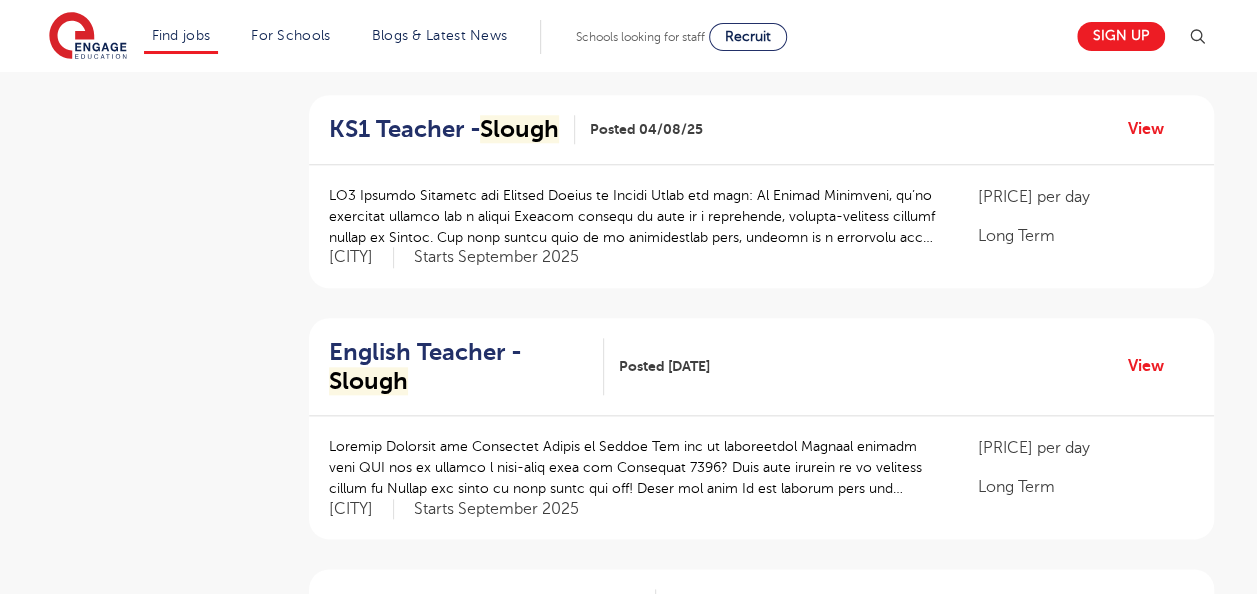 scroll, scrollTop: 911, scrollLeft: 0, axis: vertical 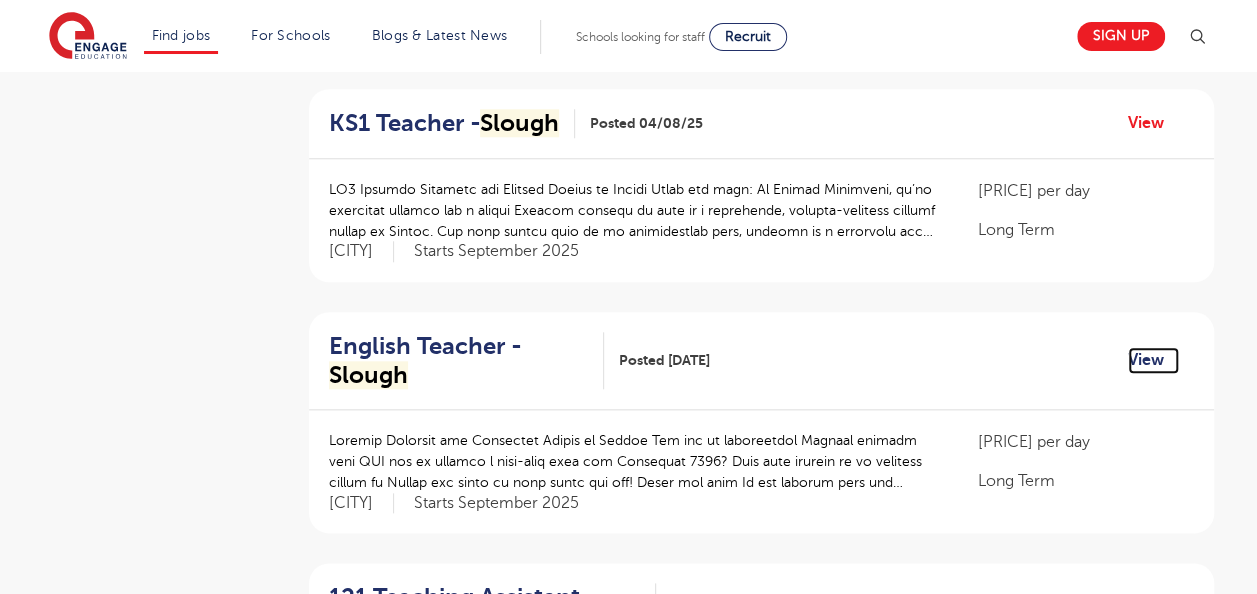 click on "View" at bounding box center [1153, 360] 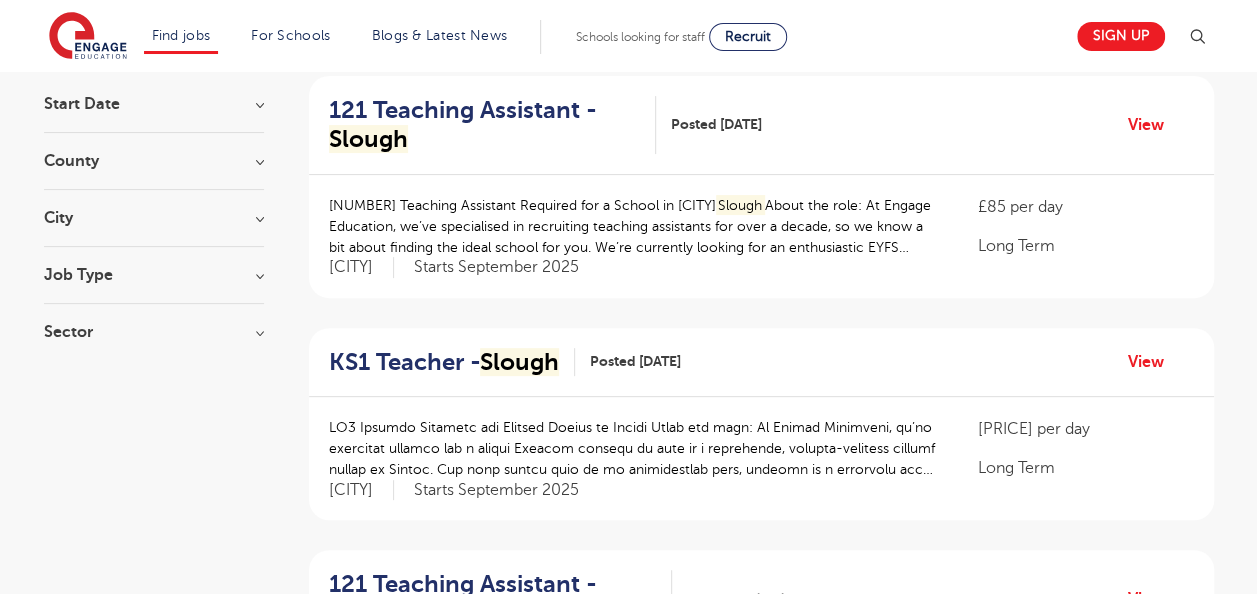 scroll, scrollTop: 0, scrollLeft: 0, axis: both 